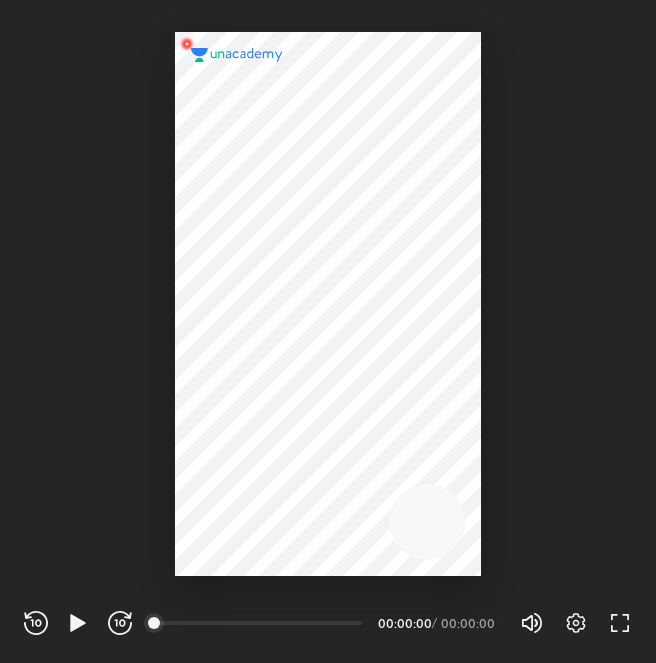scroll, scrollTop: 0, scrollLeft: 0, axis: both 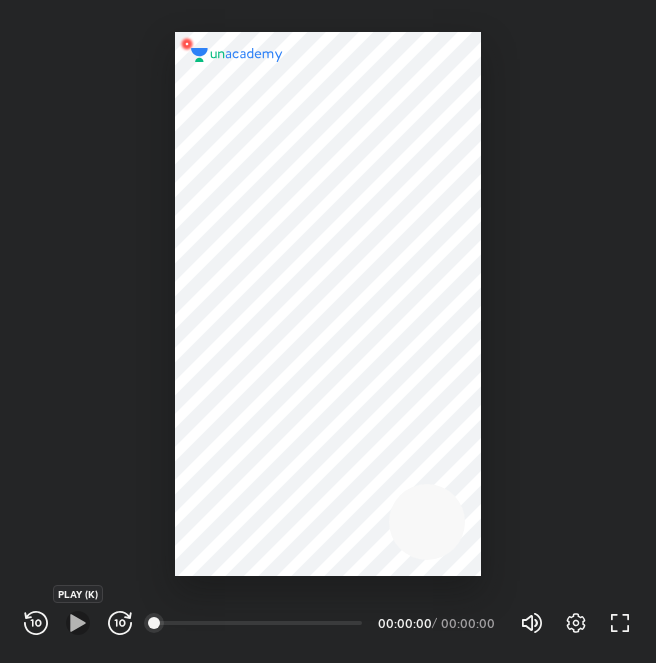 click 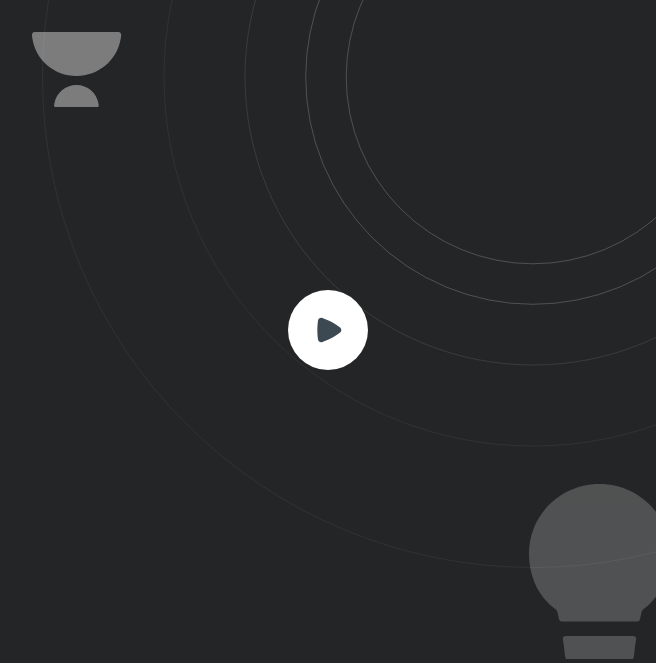 click 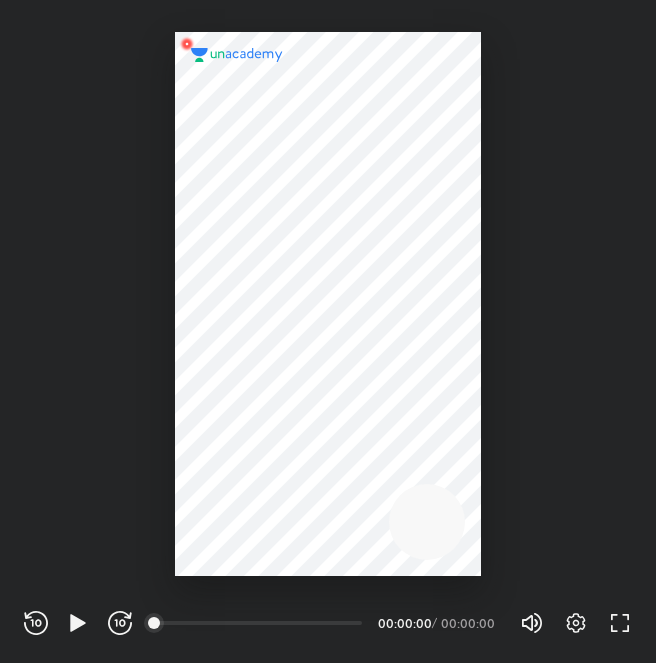 scroll, scrollTop: 0, scrollLeft: 0, axis: both 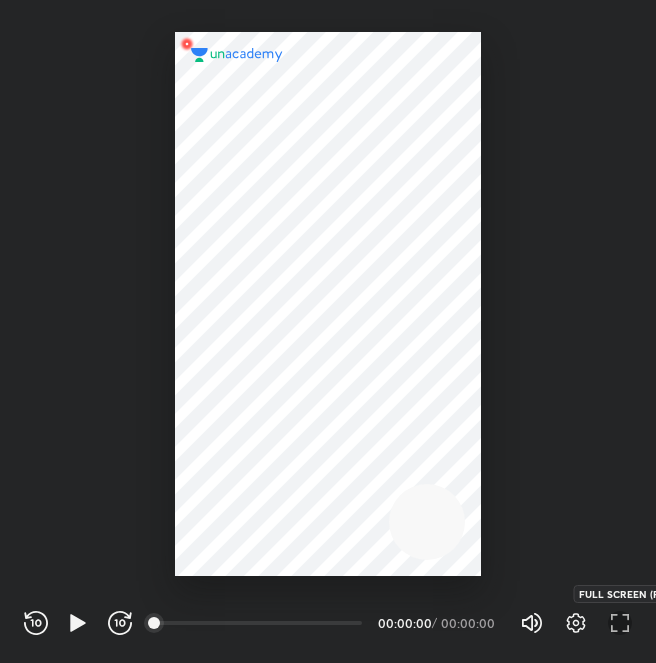click 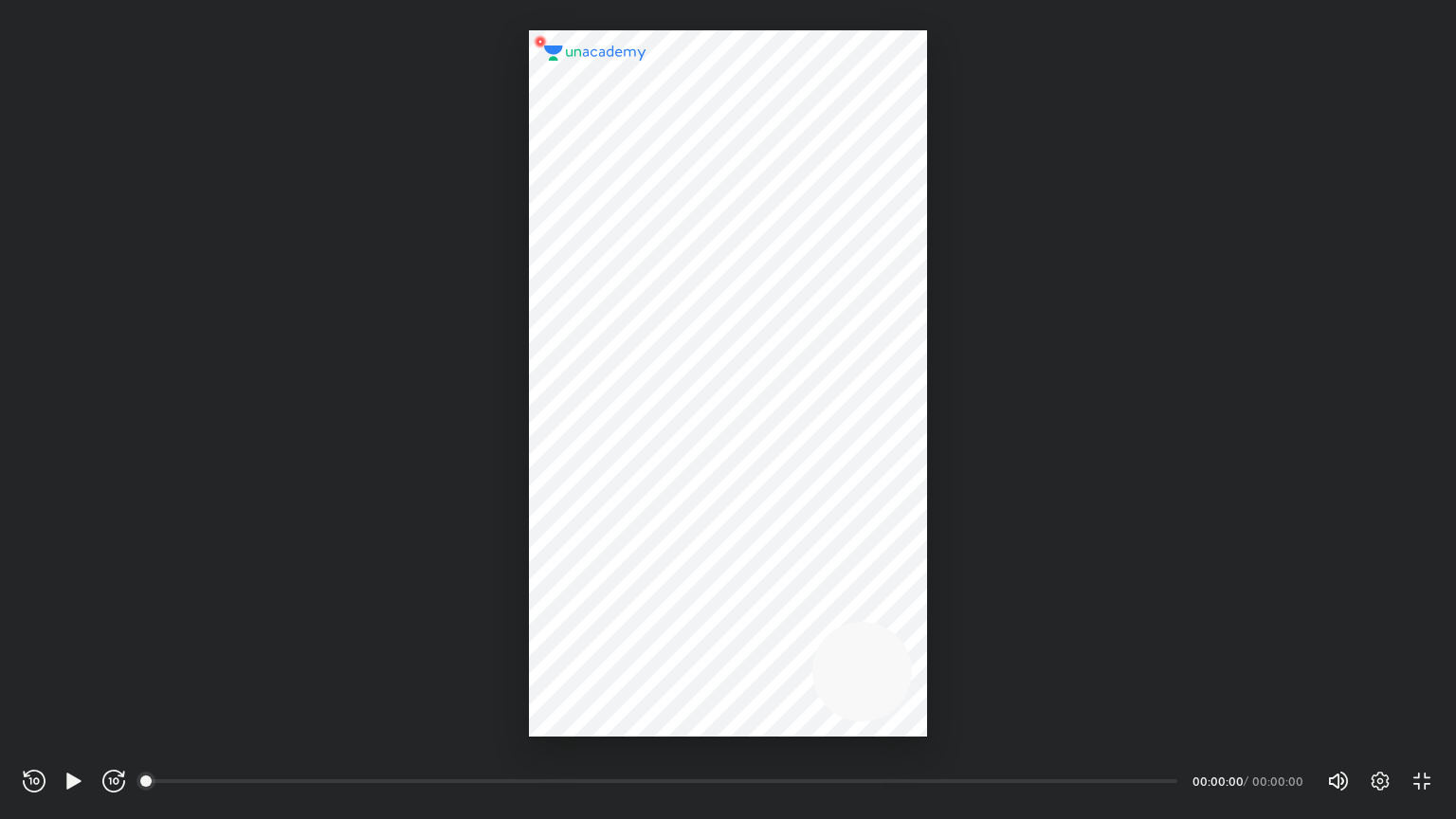 scroll, scrollTop: 93973, scrollLeft: 93336, axis: both 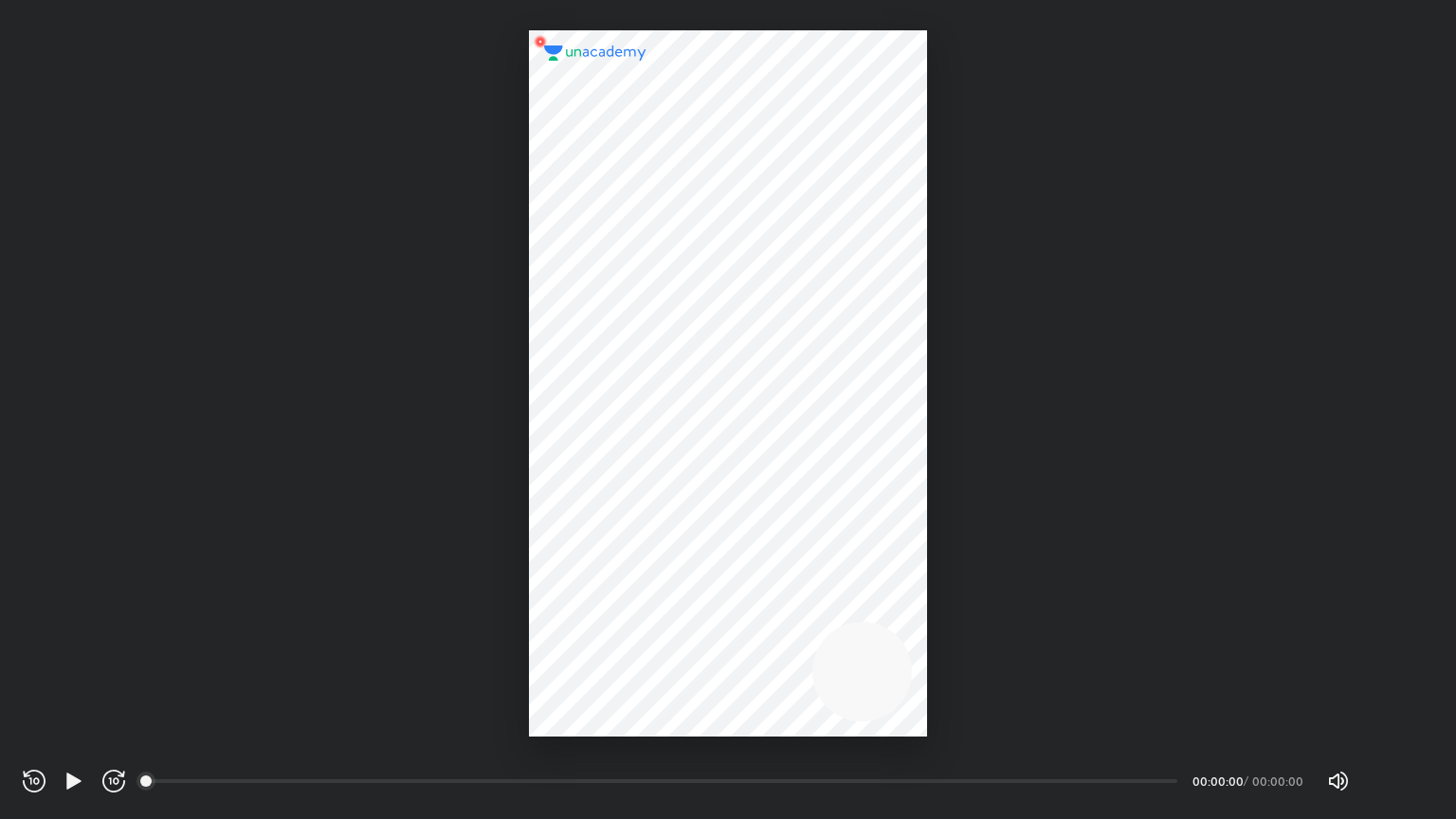 click on "Settings EXIT FULL SCREEN (F)" at bounding box center [1392, 781] 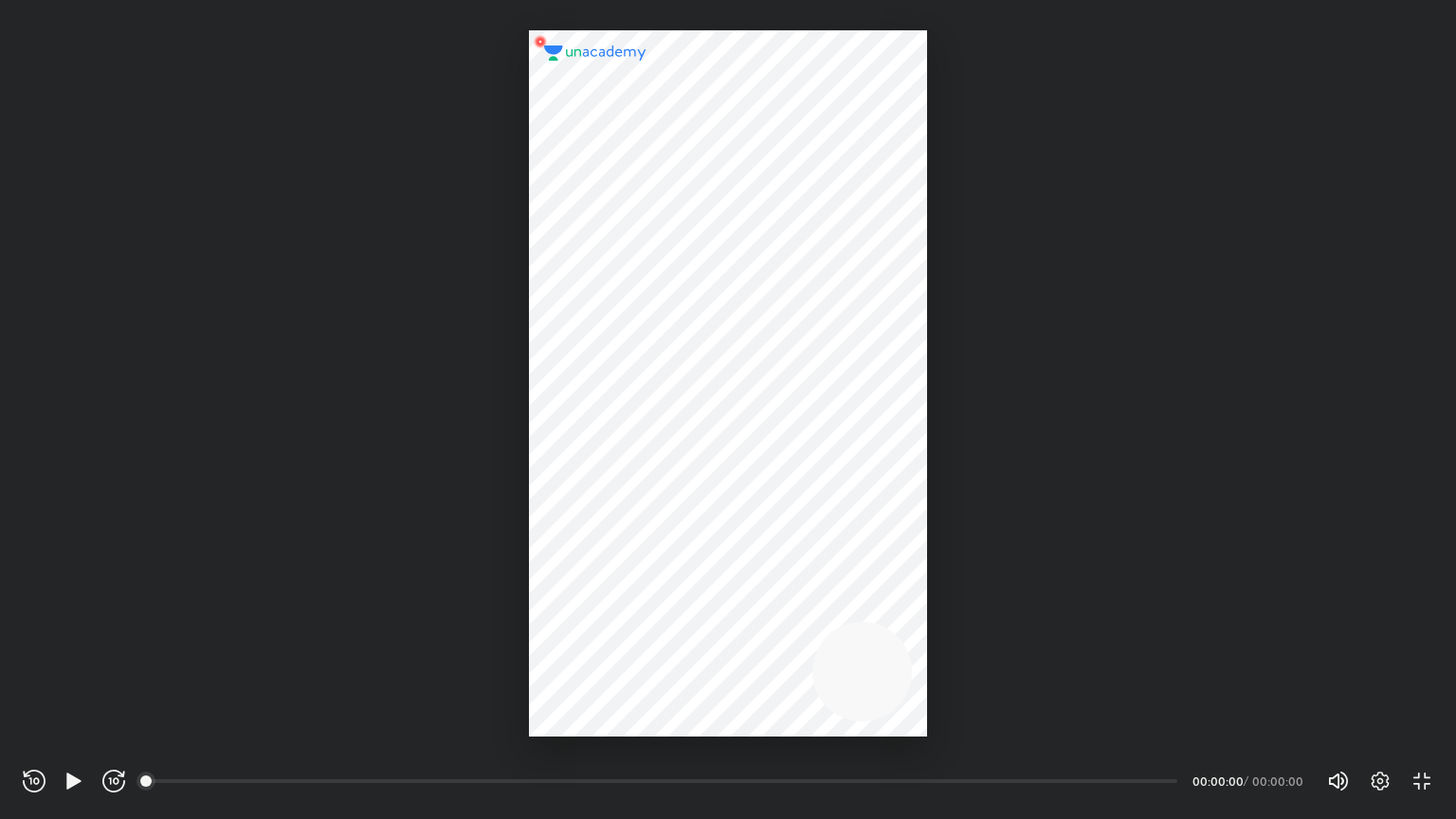 click on "Volume (M) 100% Settings EXIT FULL SCREEN (F)" at bounding box center (1380, 781) 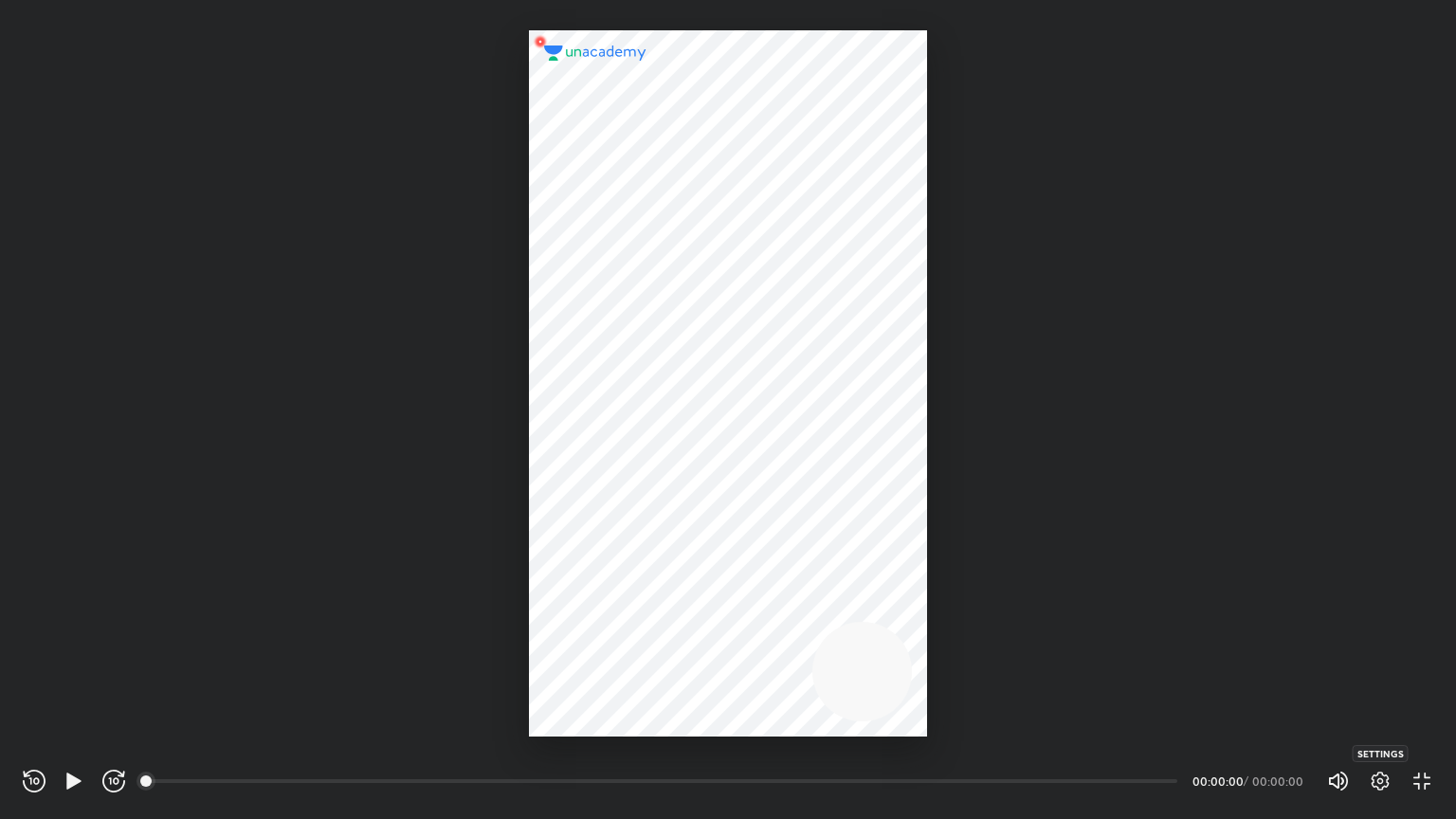 click 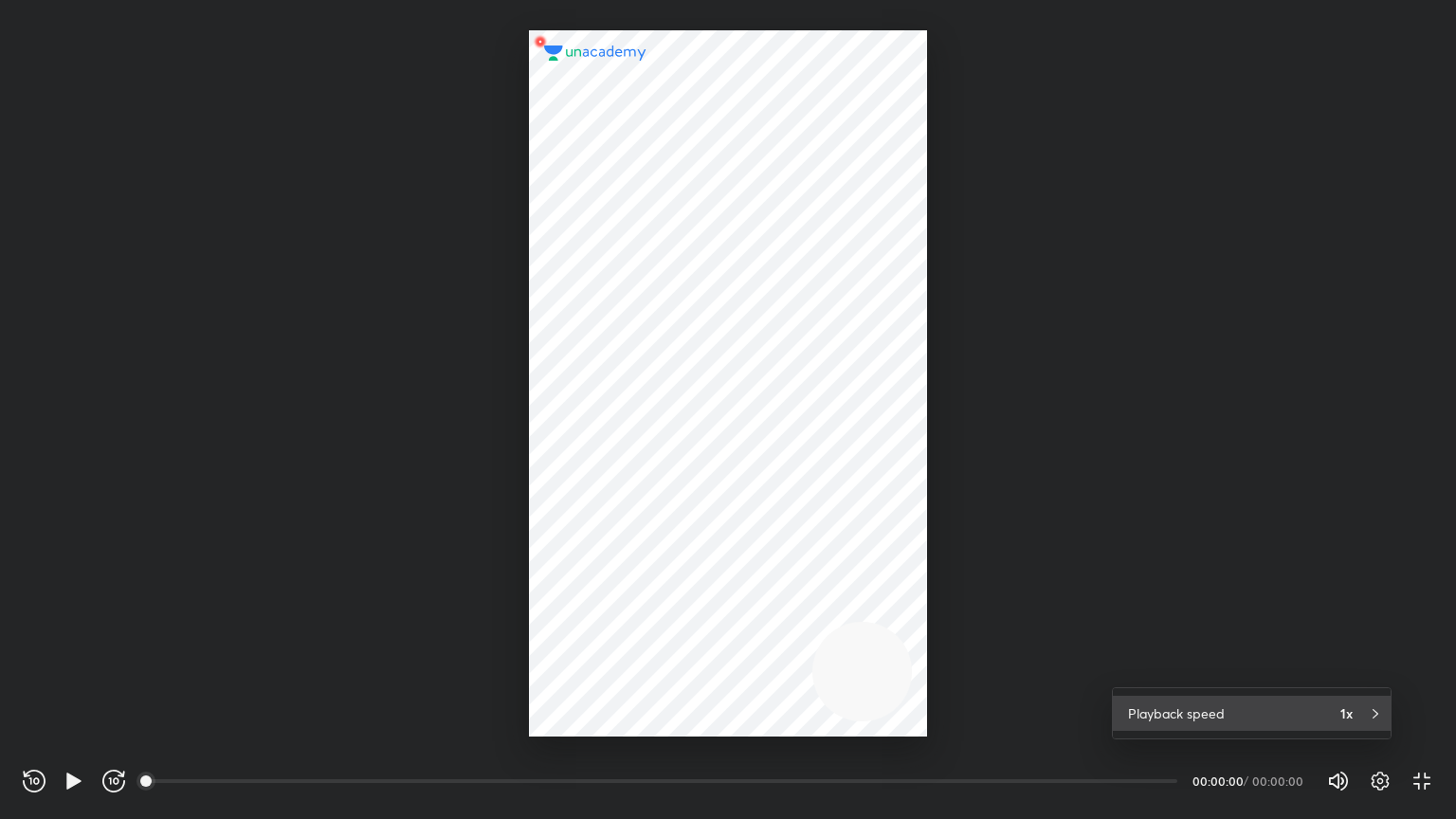 click on "Playback speed 1x" at bounding box center (1251, 713) 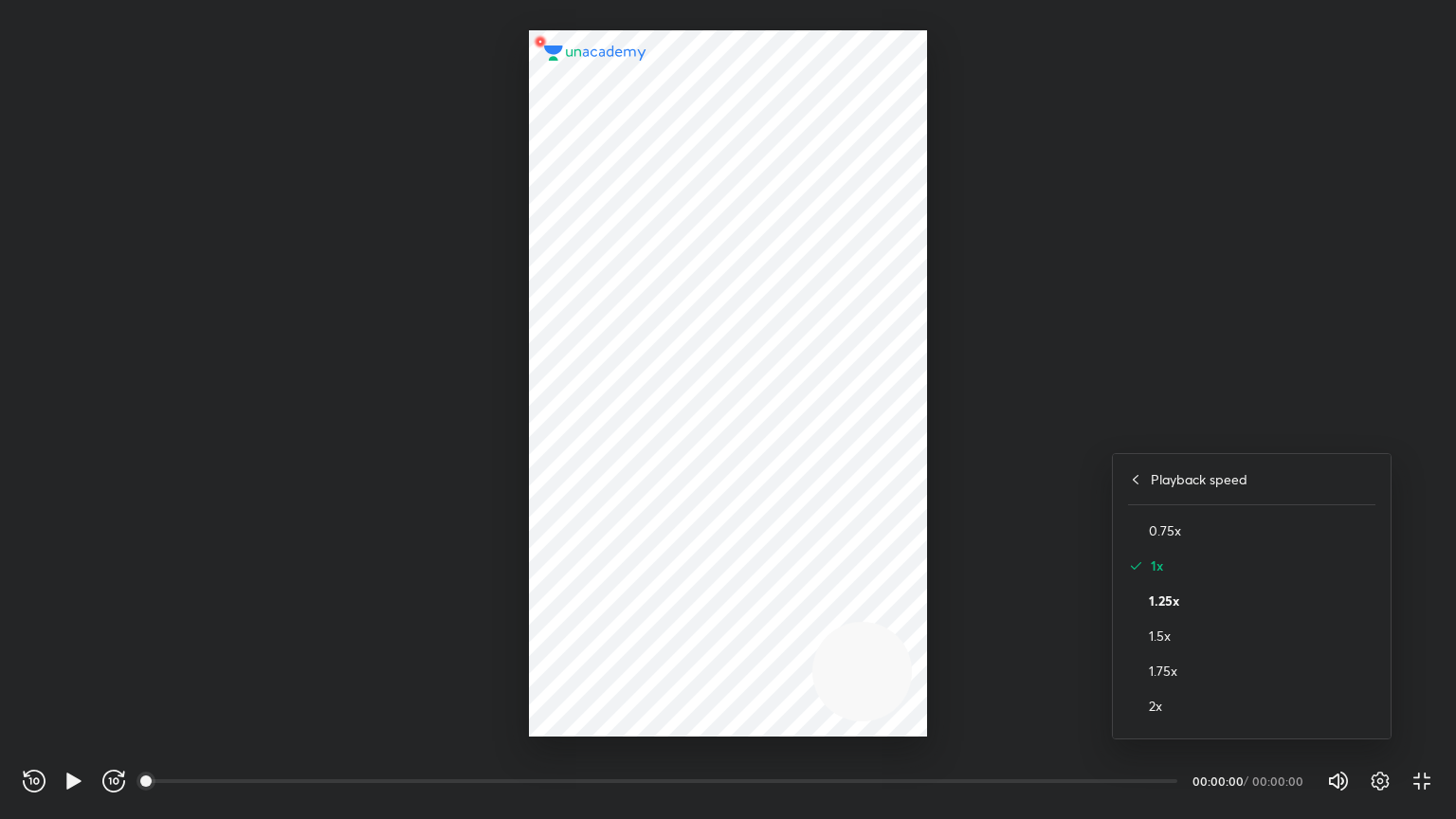 click on "1.25x" at bounding box center (1262, 600) 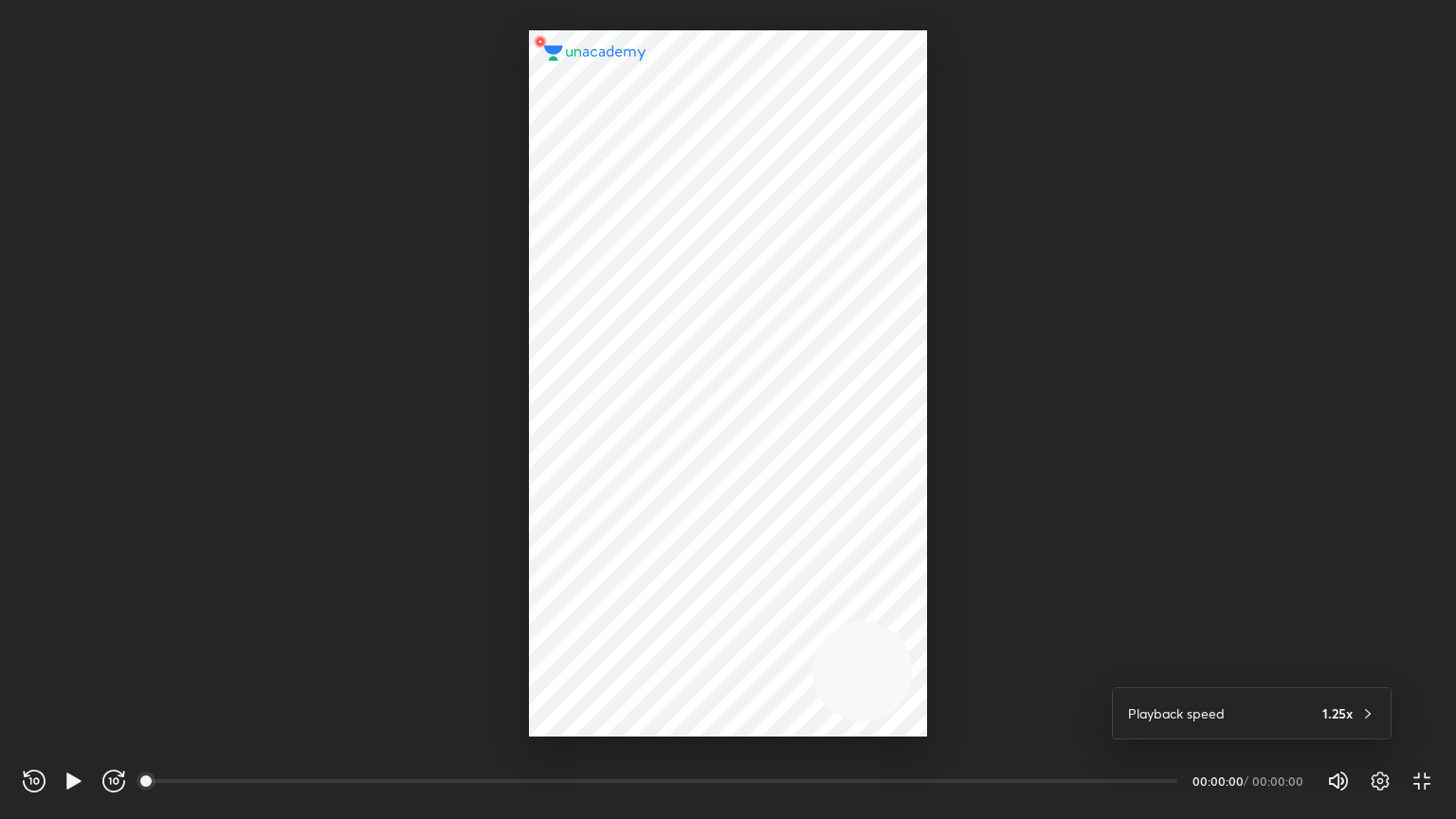 click at bounding box center [728, 410] 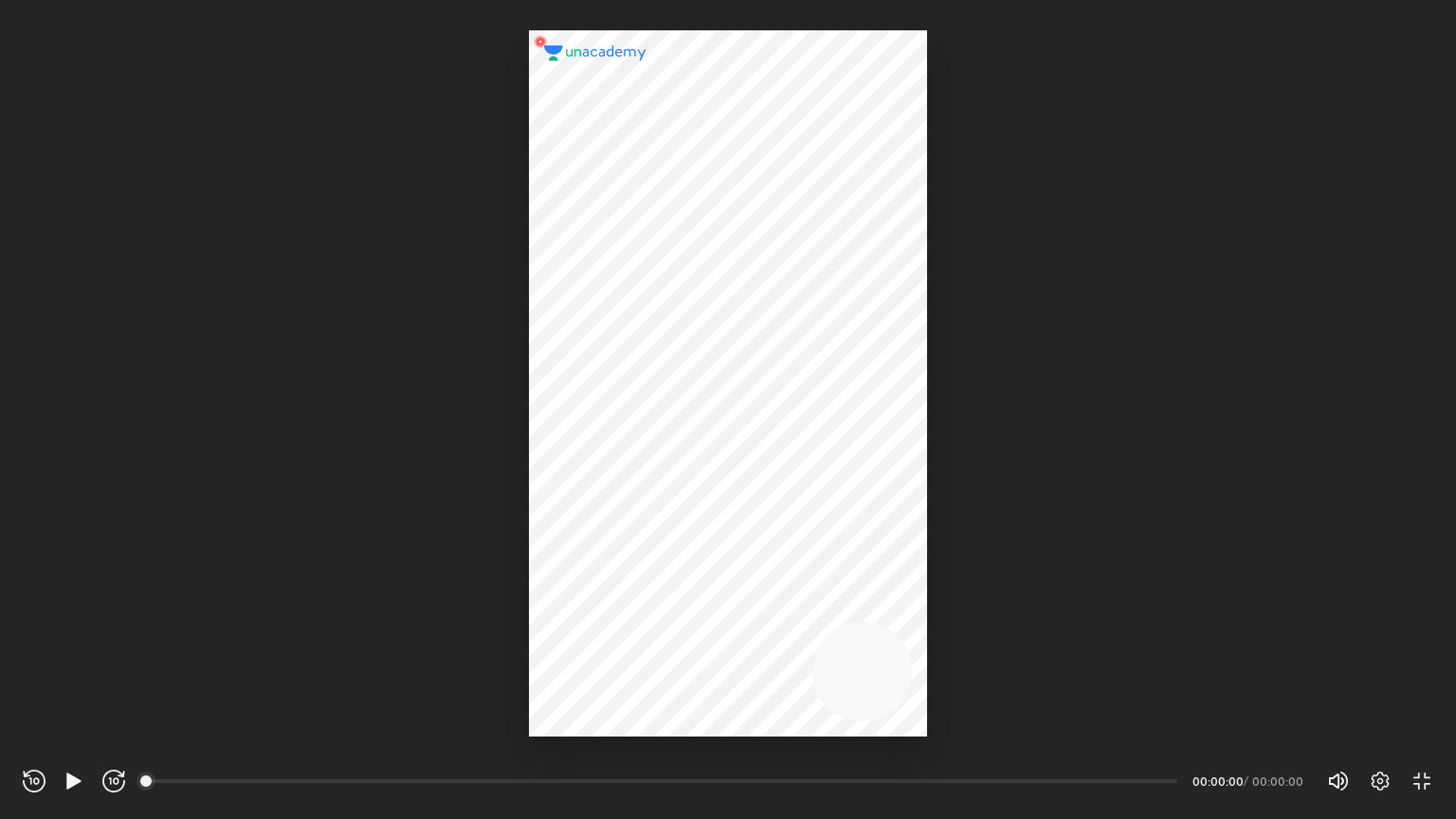 click 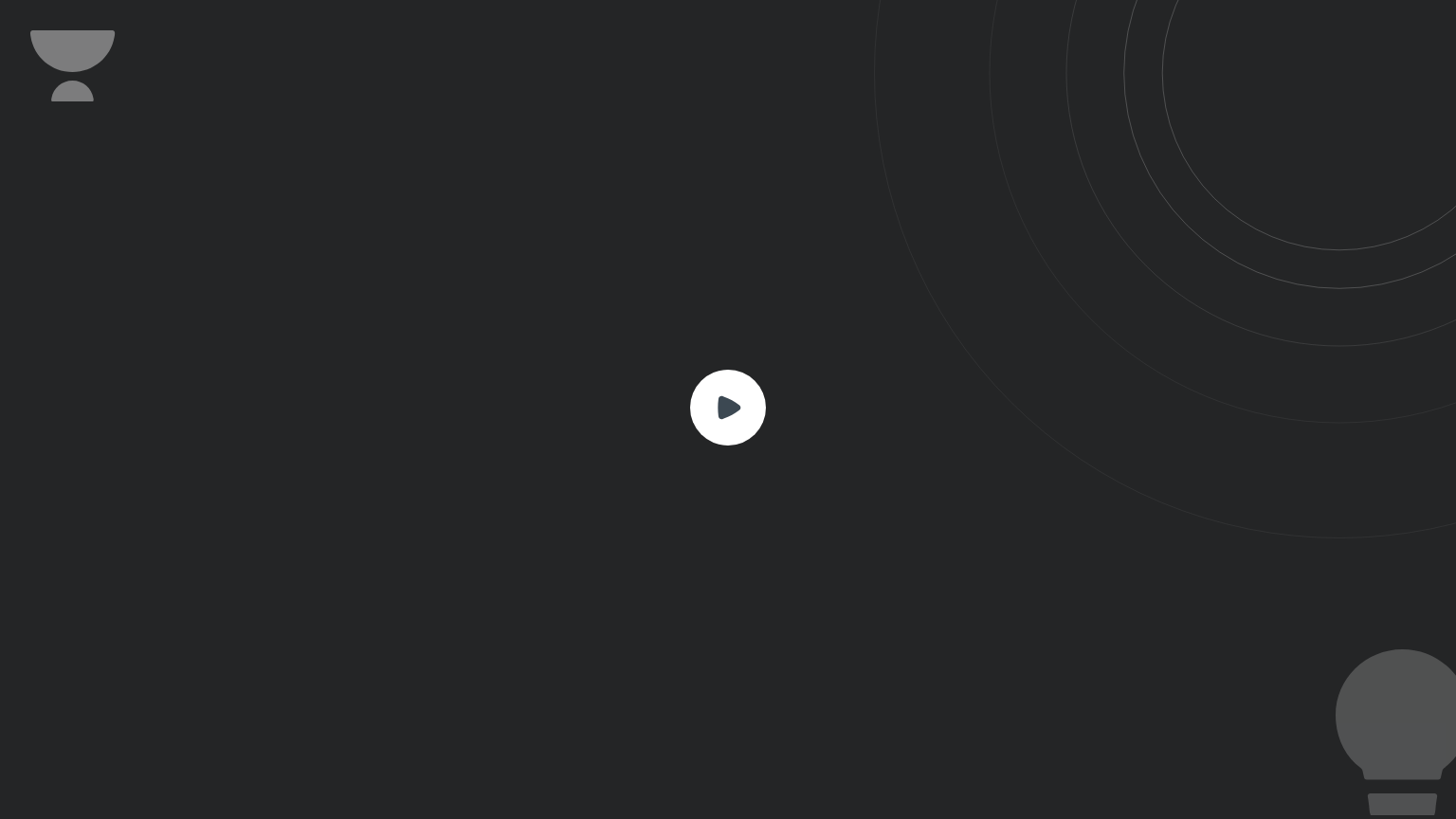click at bounding box center [728, 410] 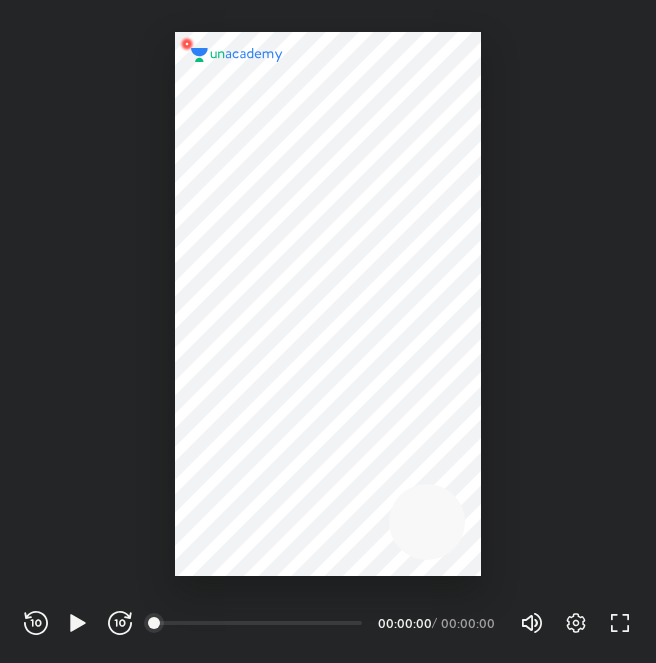 scroll, scrollTop: 0, scrollLeft: 0, axis: both 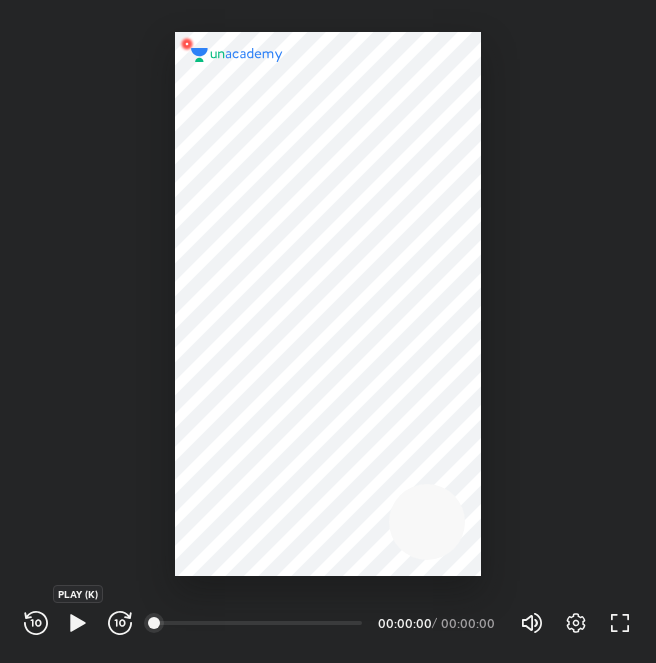click 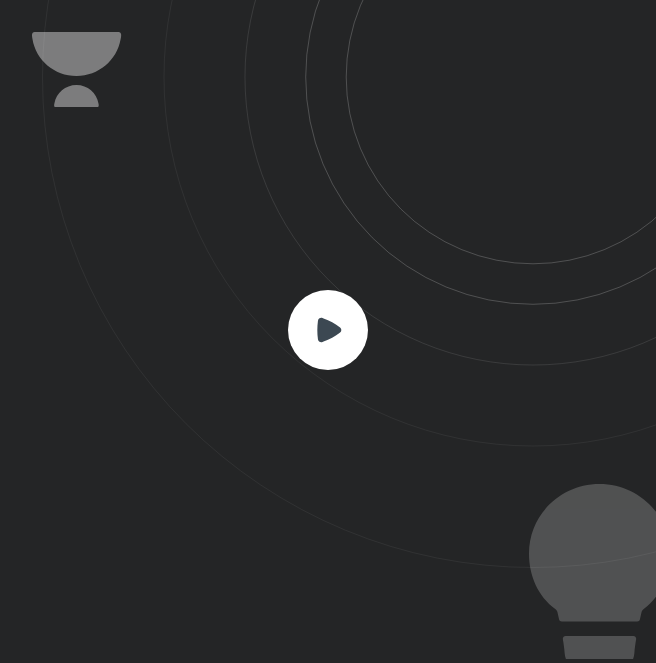 click 